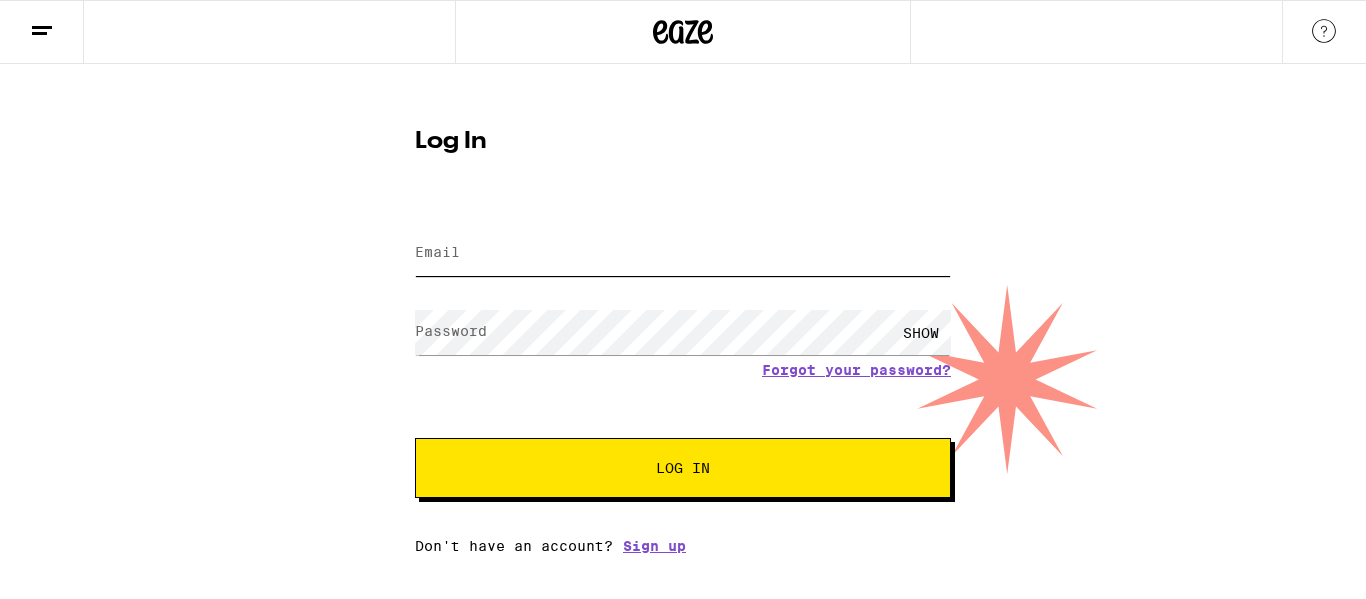 type on "[EMAIL]" 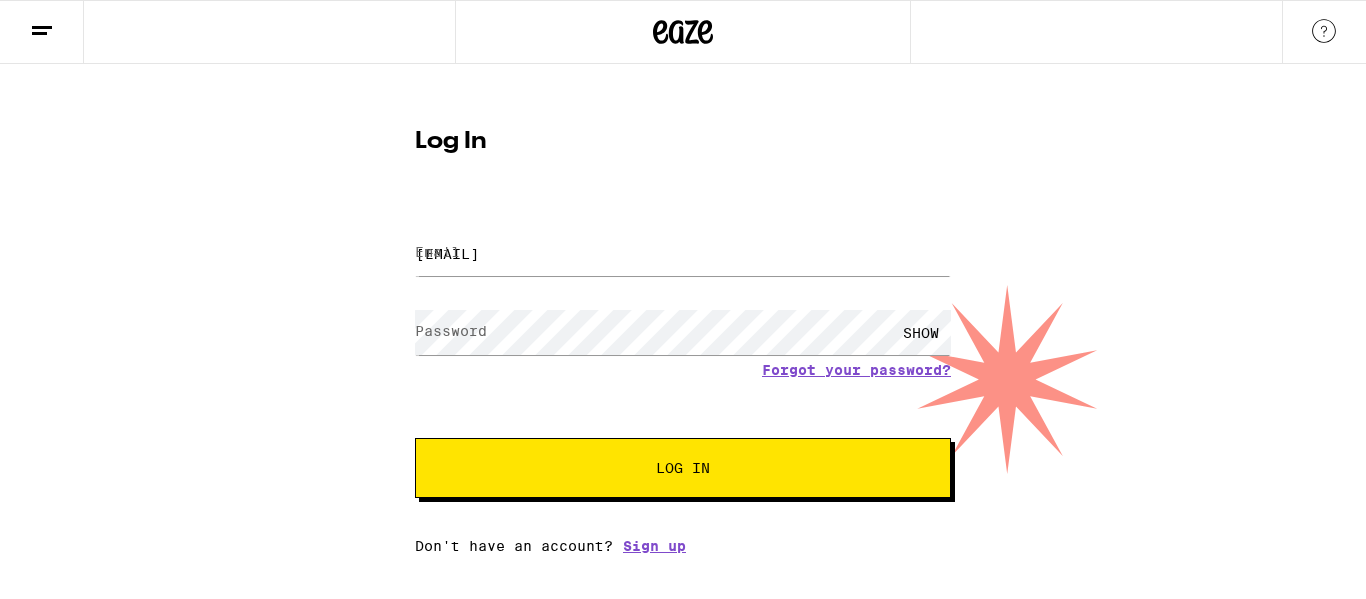 scroll, scrollTop: 0, scrollLeft: 0, axis: both 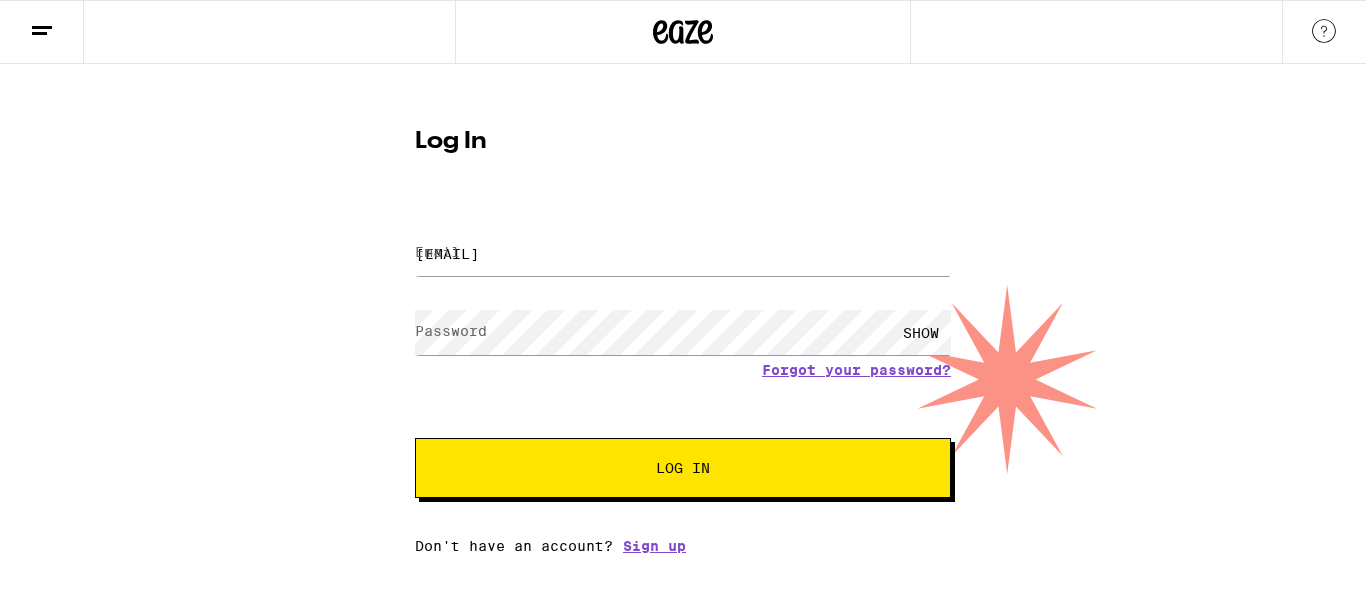 click on "Log In" at bounding box center (683, 468) 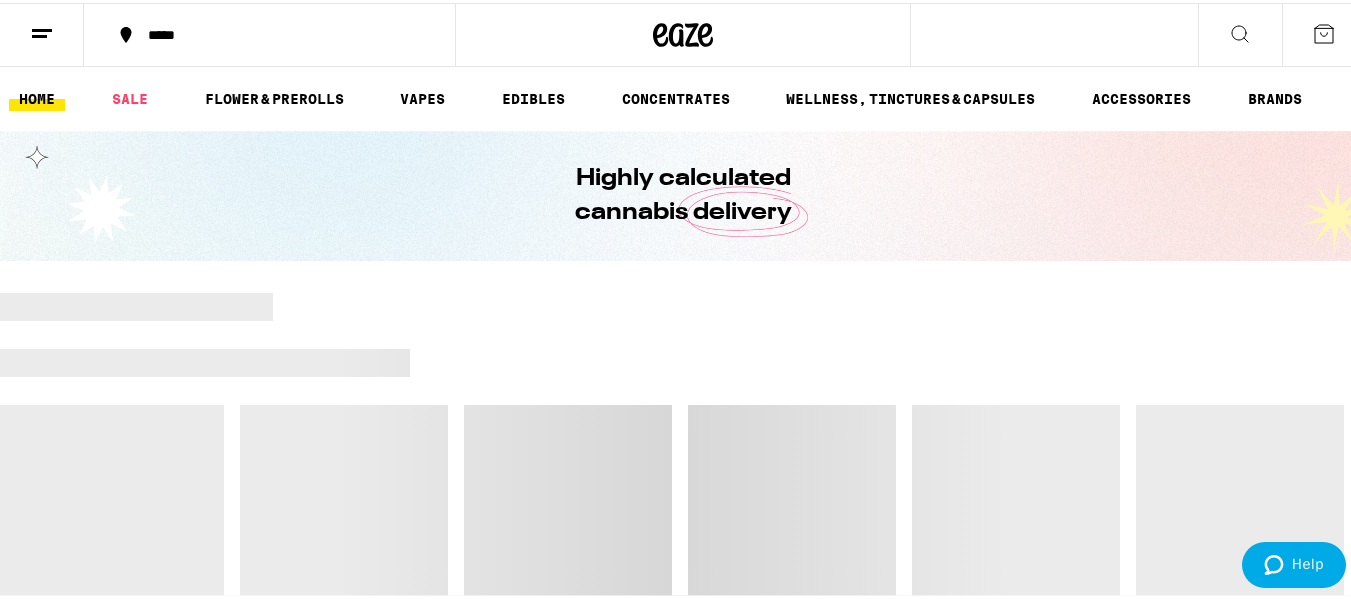 scroll, scrollTop: 0, scrollLeft: 0, axis: both 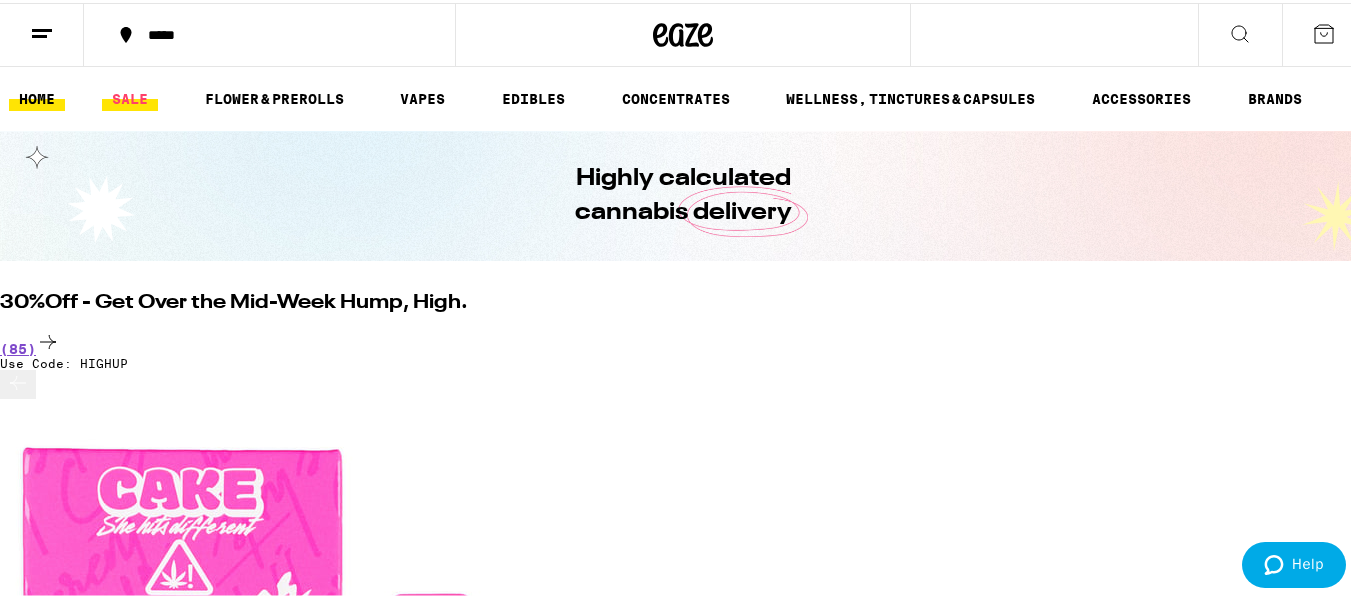 click on "SALE" at bounding box center [130, 96] 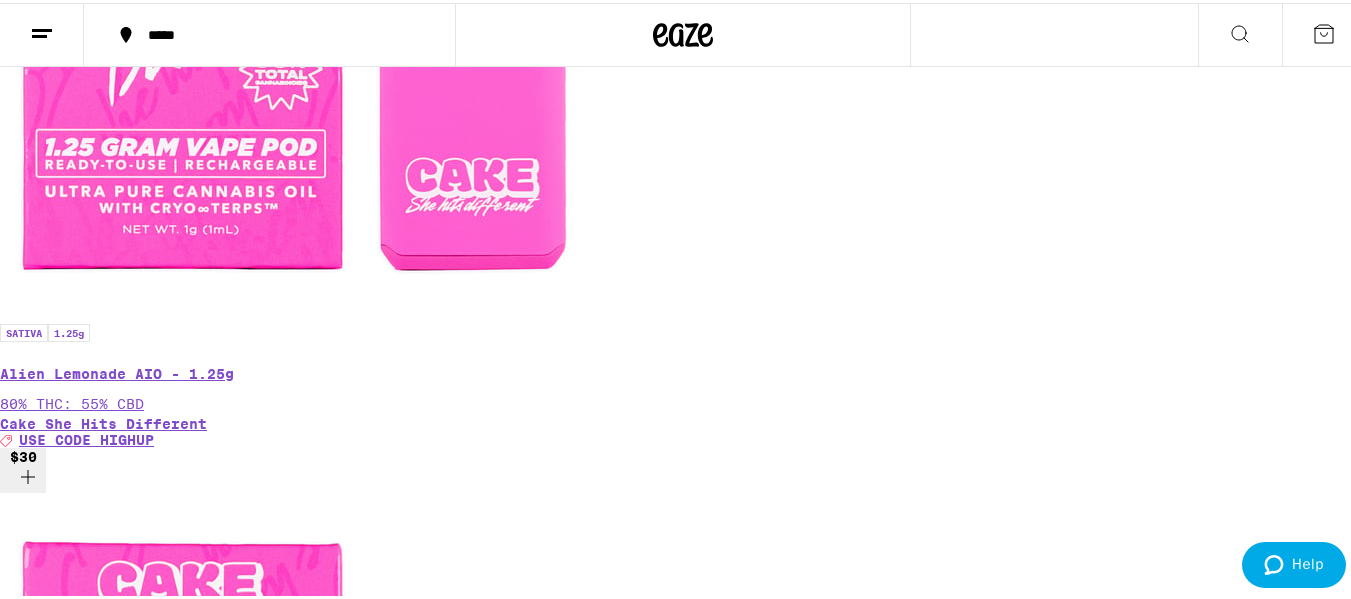 scroll, scrollTop: 632, scrollLeft: 0, axis: vertical 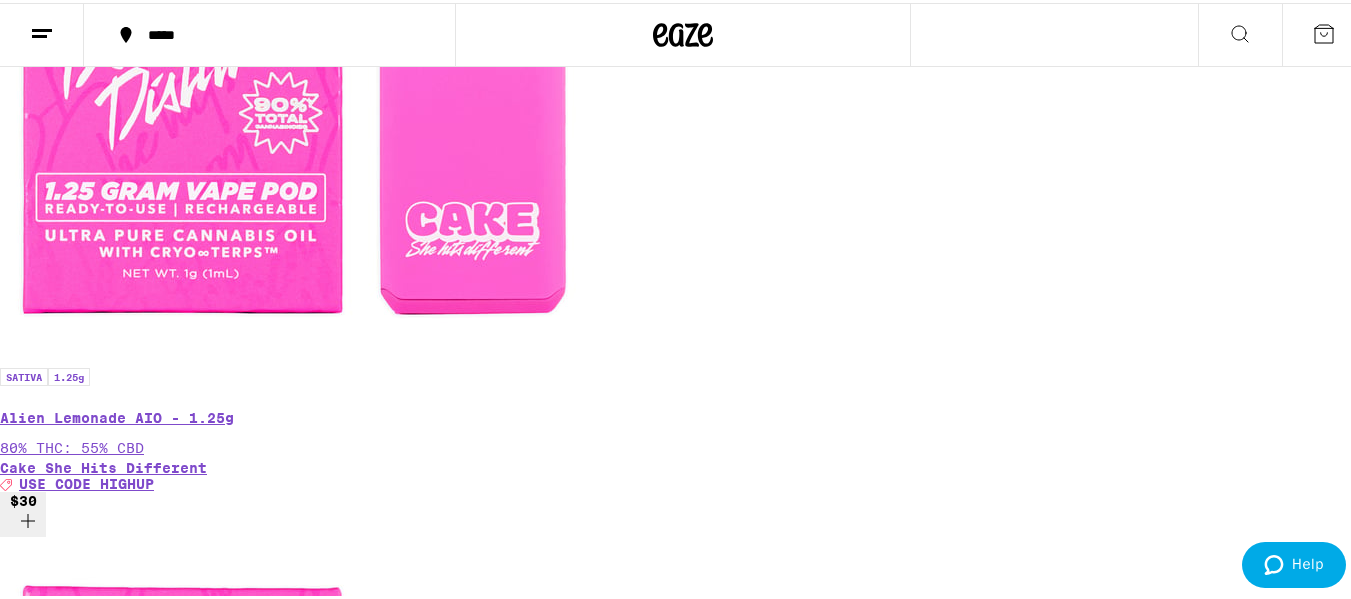 click on "$50" at bounding box center (23, 10709) 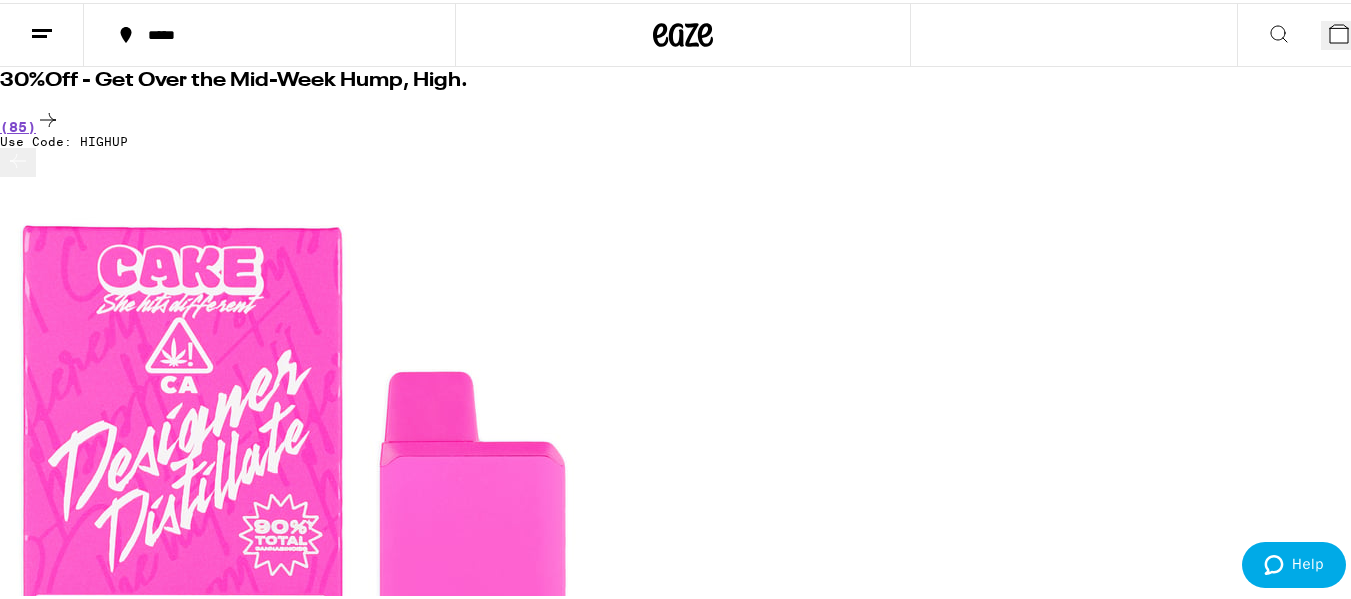 scroll, scrollTop: 268, scrollLeft: 0, axis: vertical 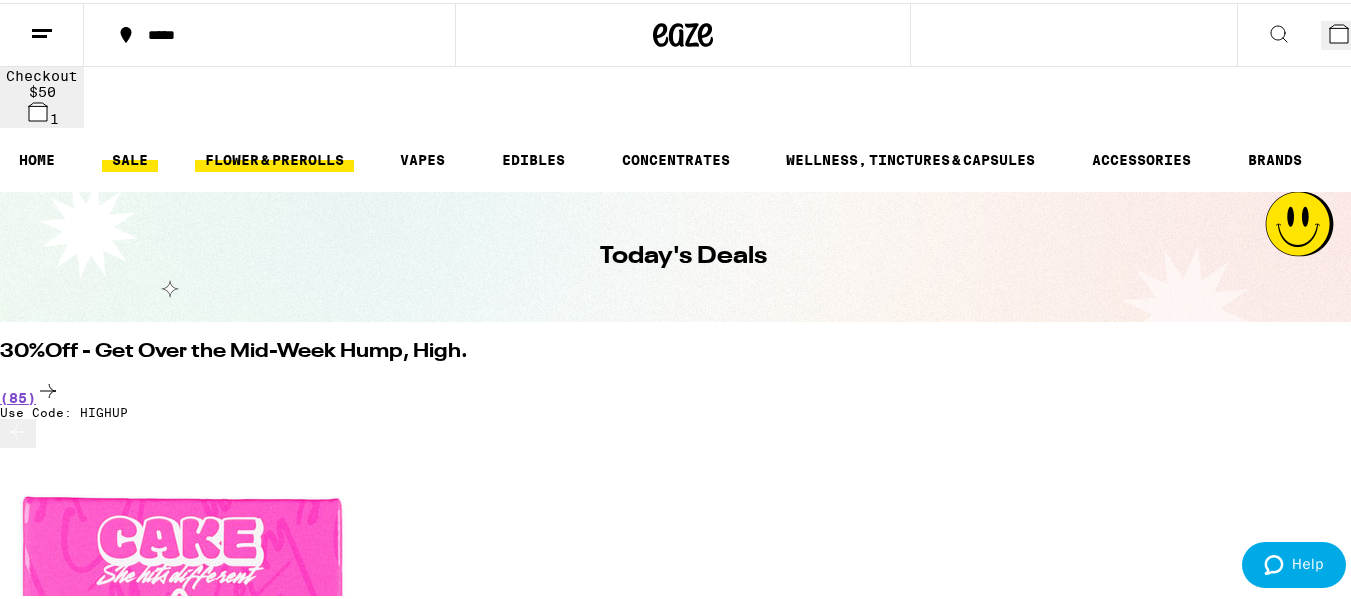 click on "FLOWER & PREROLLS" at bounding box center (274, 157) 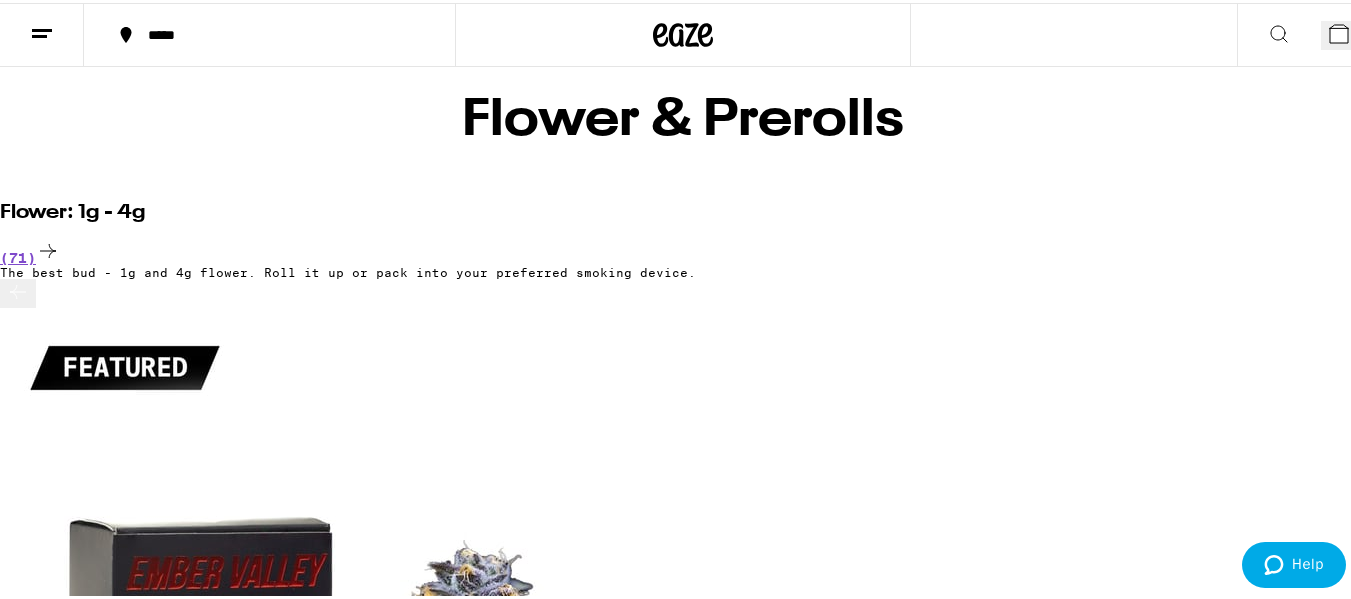 scroll, scrollTop: 135, scrollLeft: 0, axis: vertical 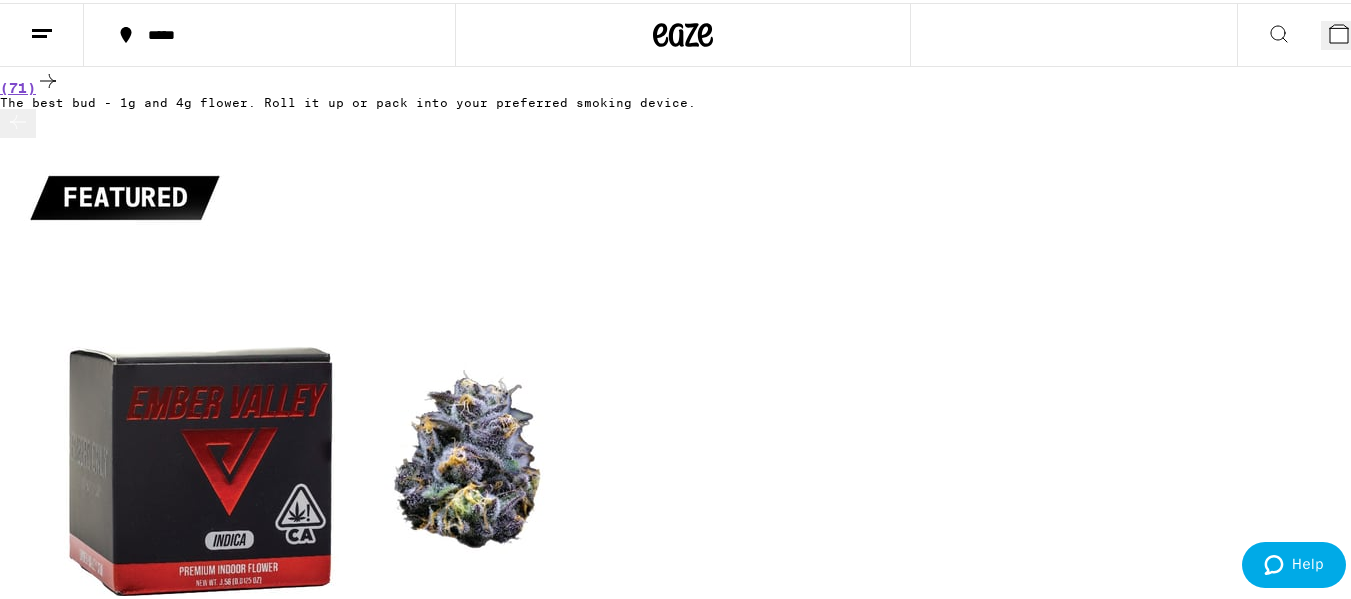 click 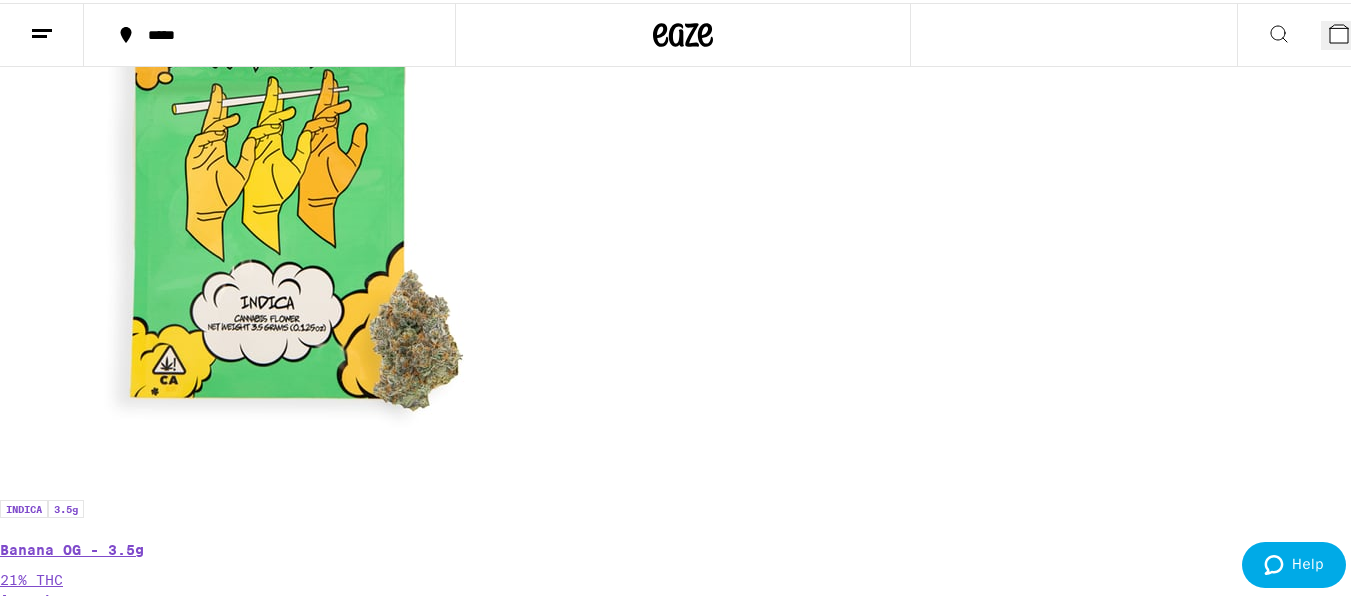 scroll, scrollTop: 1324, scrollLeft: 0, axis: vertical 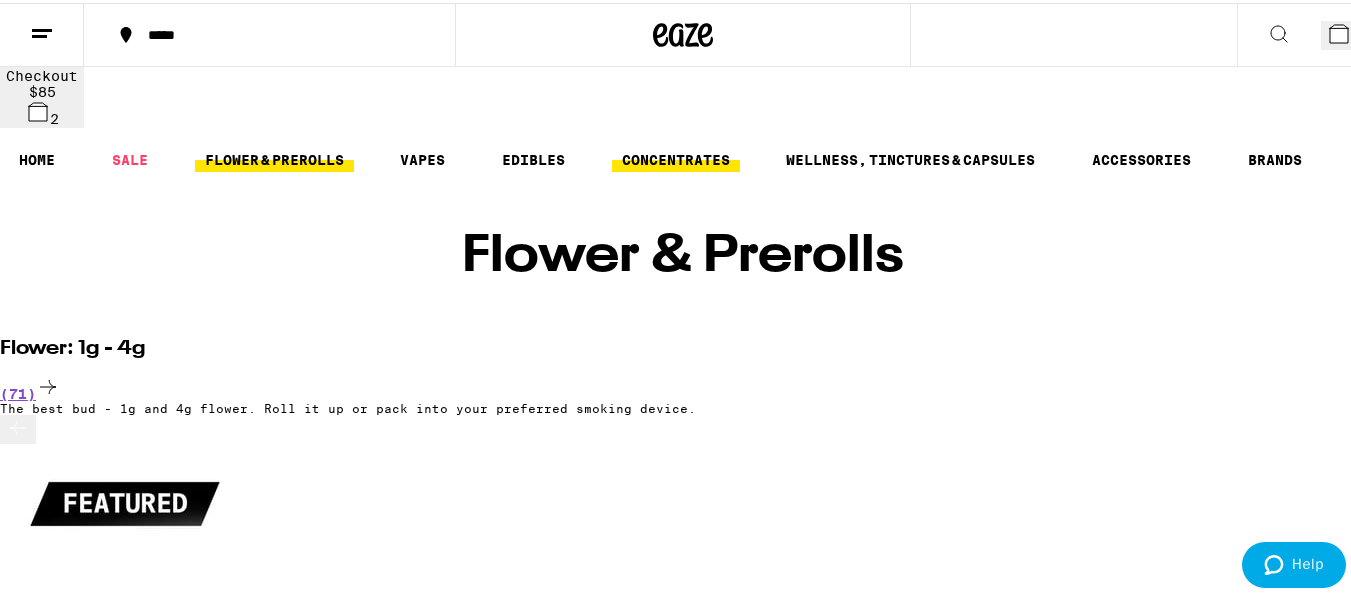 click on "CONCENTRATES" at bounding box center [676, 157] 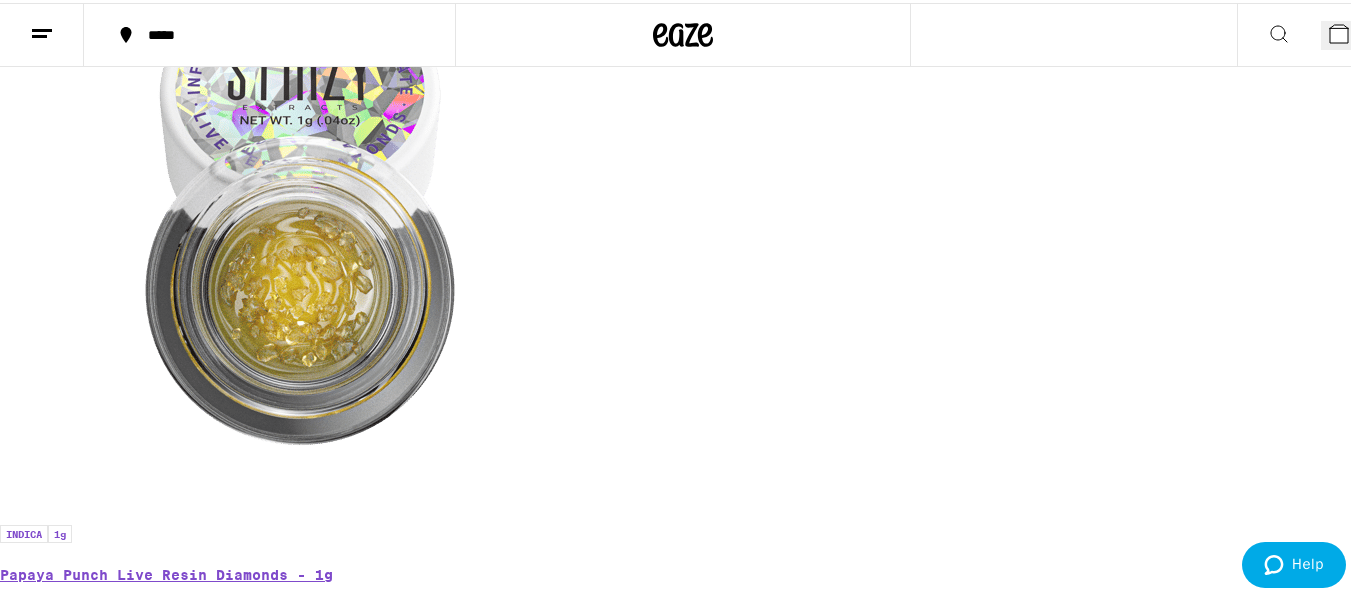 scroll, scrollTop: 531, scrollLeft: 0, axis: vertical 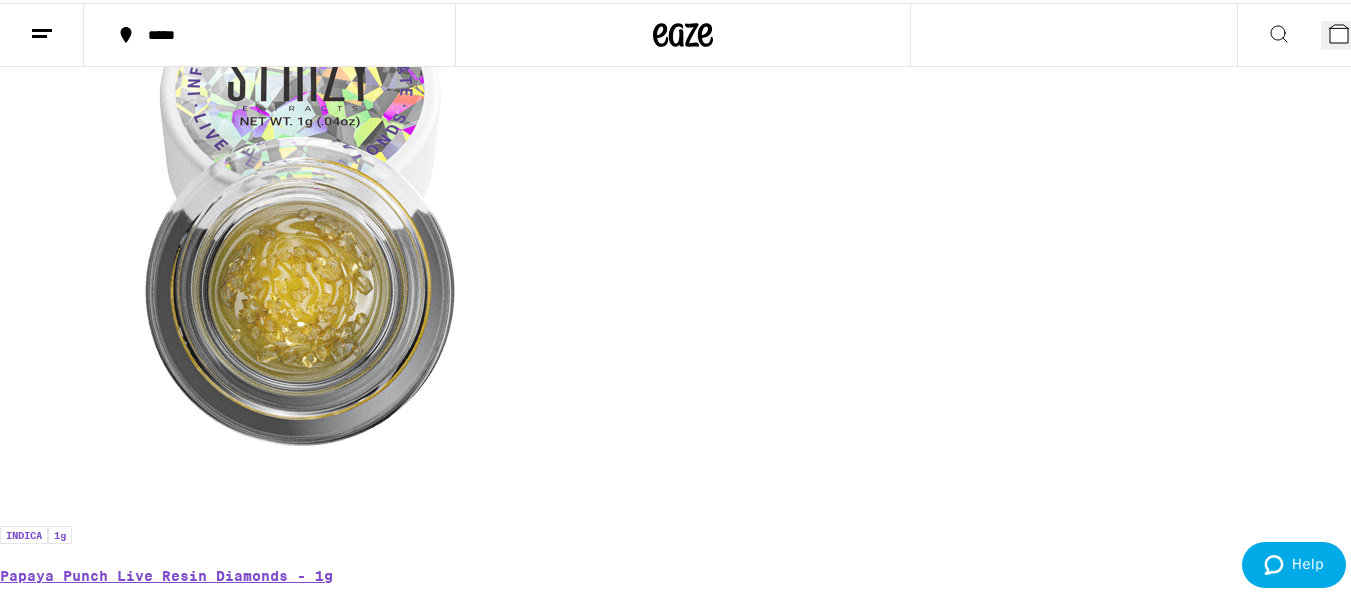 click on "(44)" at bounding box center [683, 1587] 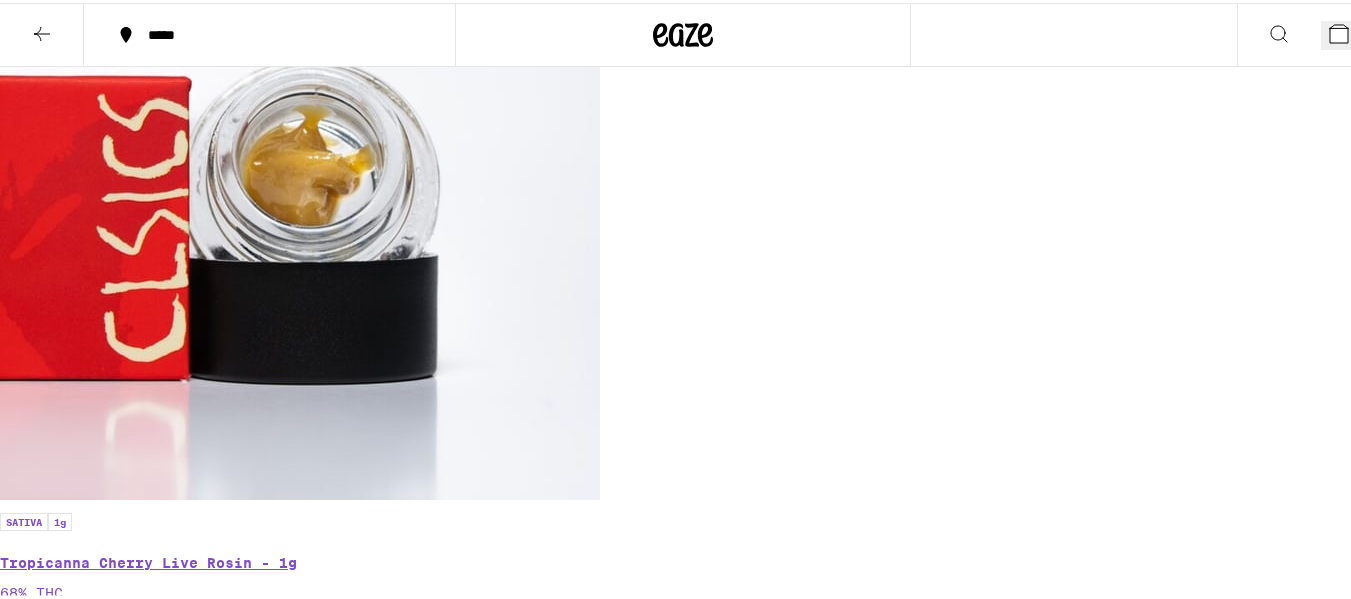scroll, scrollTop: 0, scrollLeft: 0, axis: both 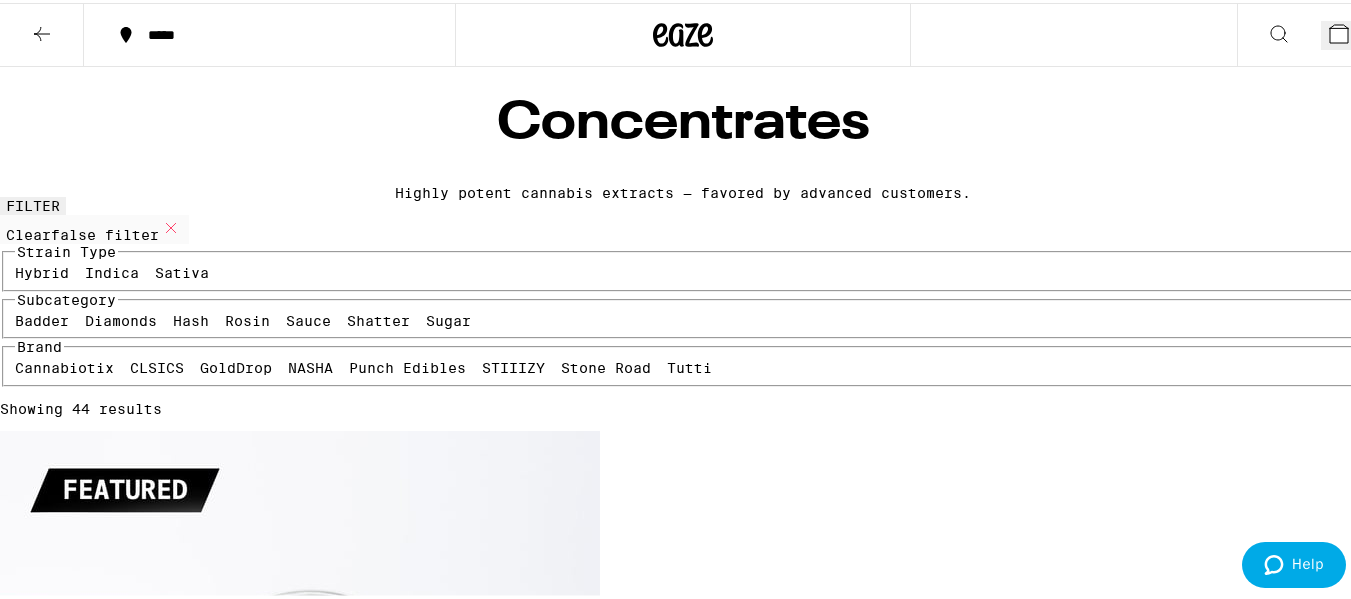 click on "Indica" at bounding box center [112, 270] 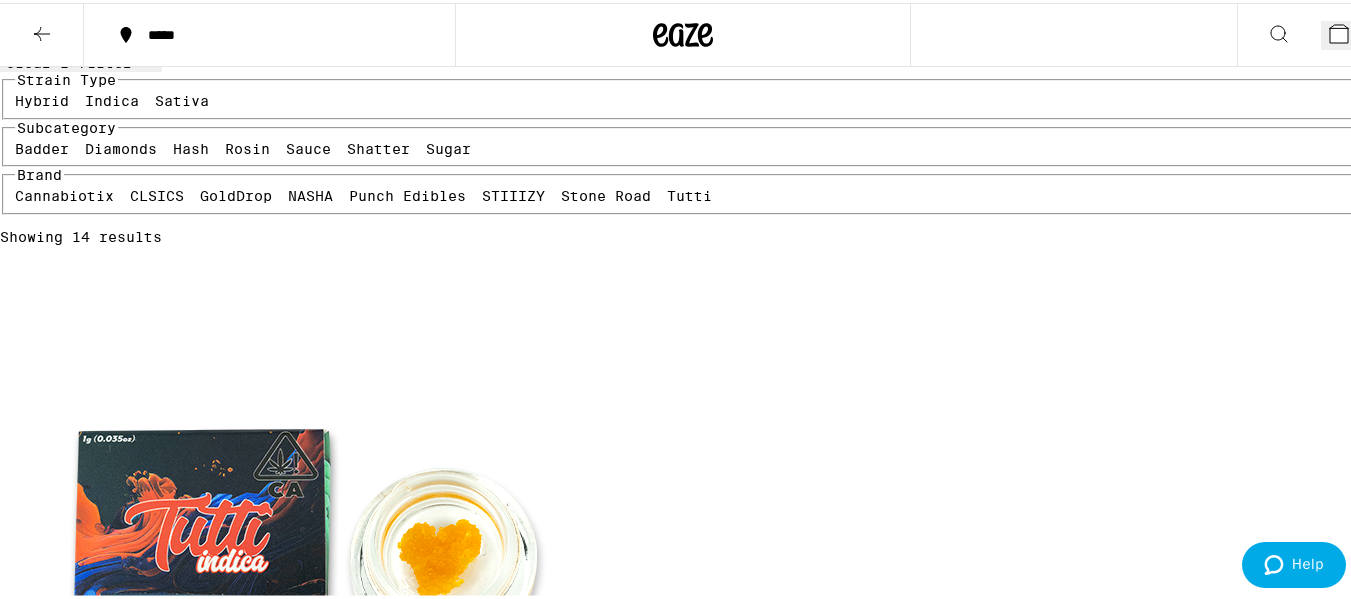 scroll, scrollTop: 203, scrollLeft: 0, axis: vertical 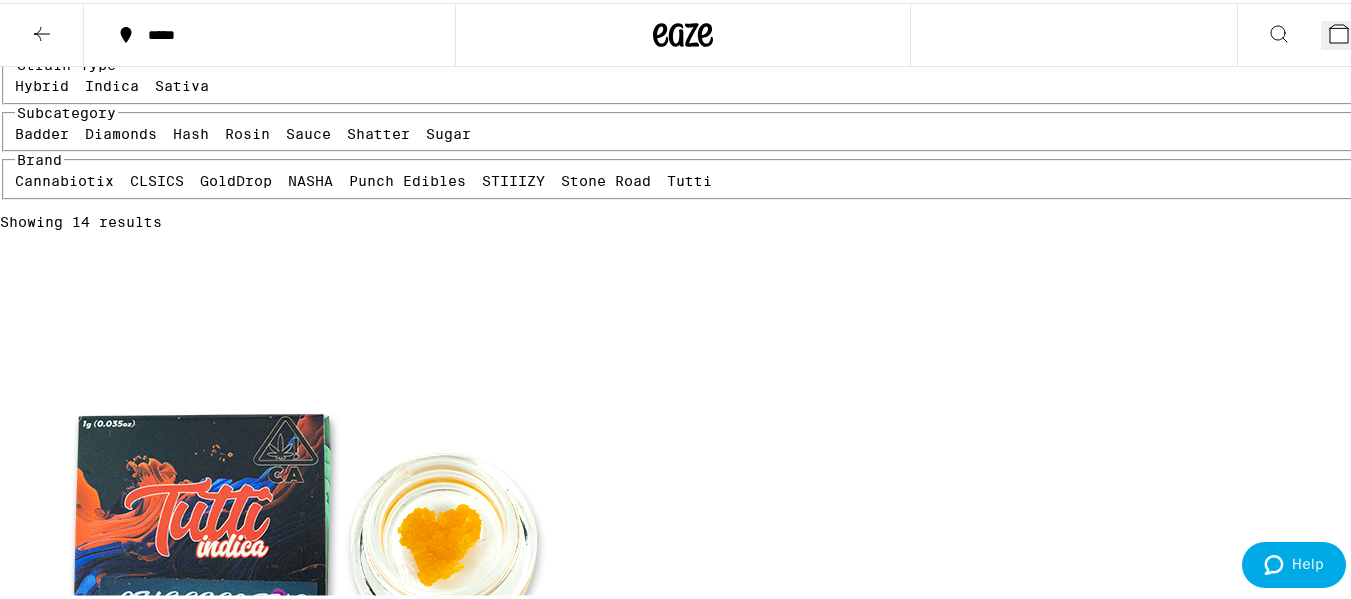 click 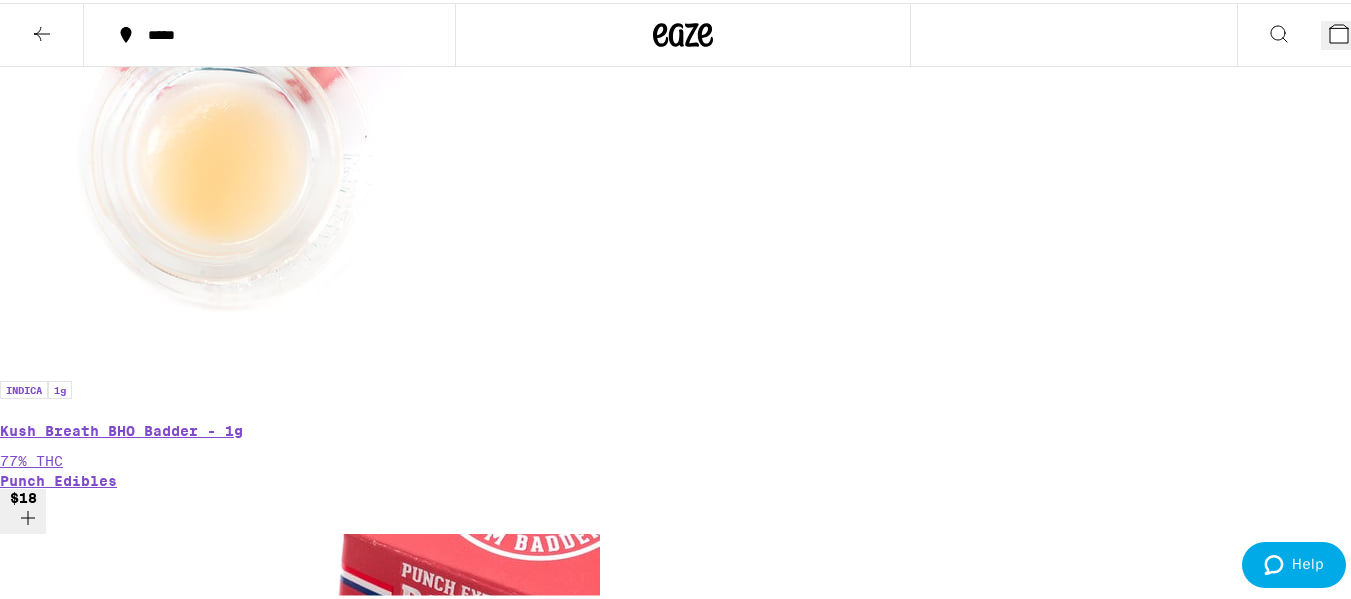 scroll, scrollTop: 1512, scrollLeft: 0, axis: vertical 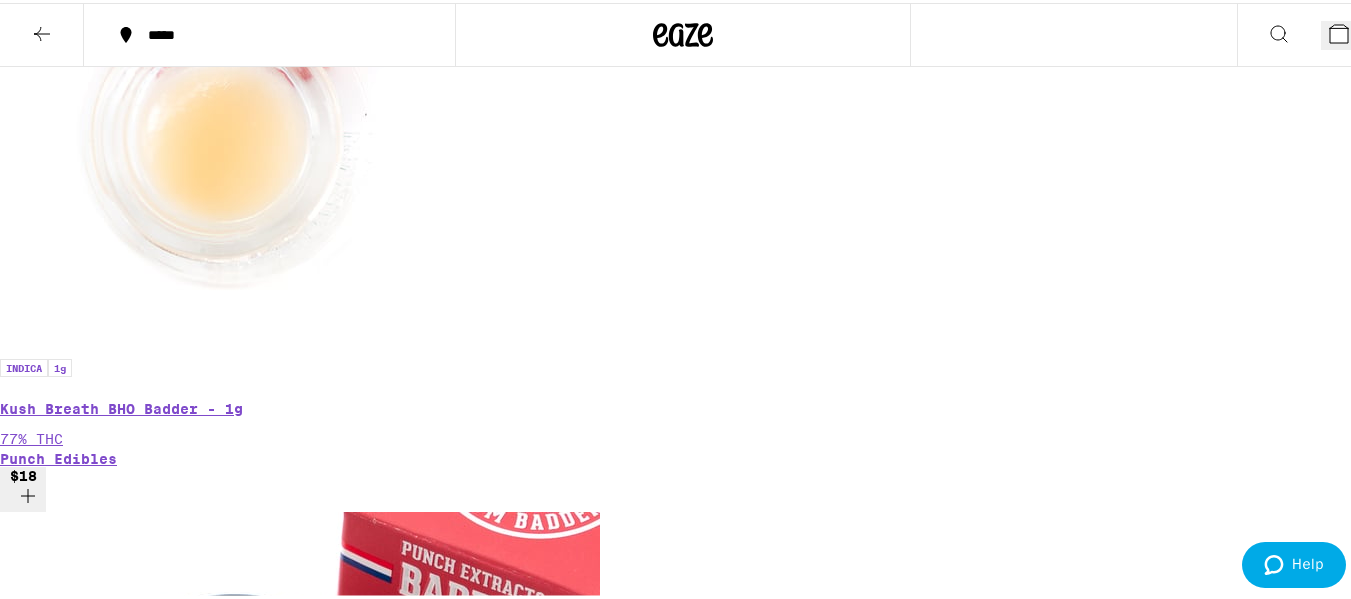 click on "3" at bounding box center [1343, 32] 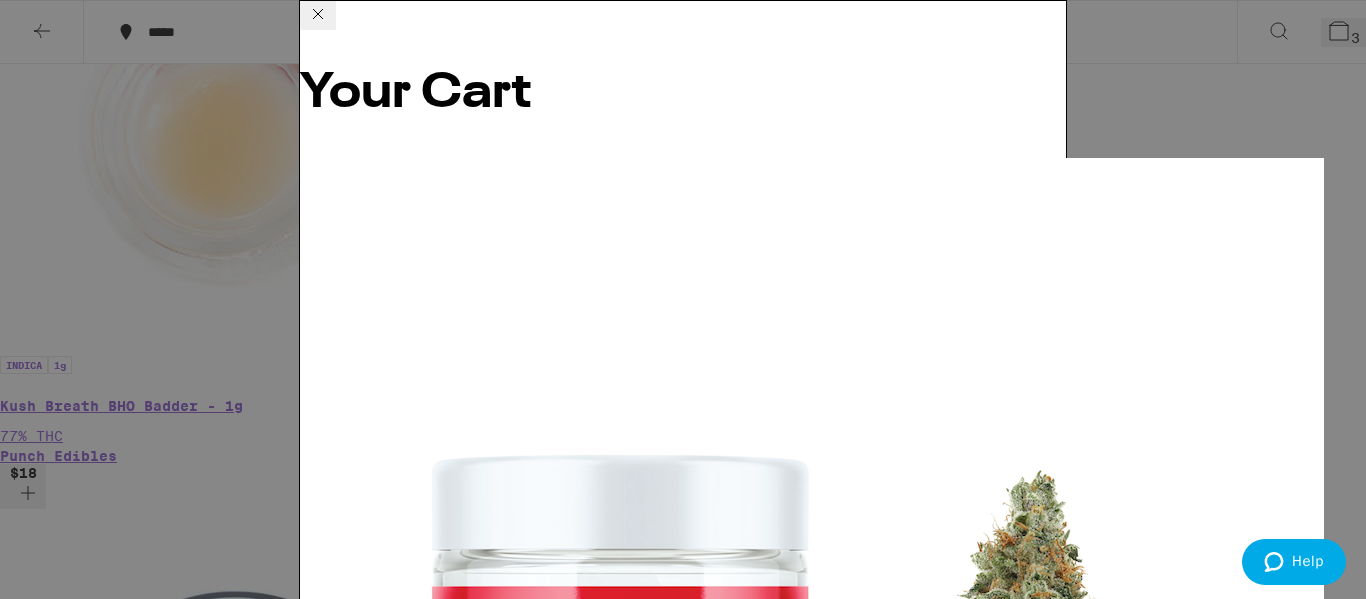 click 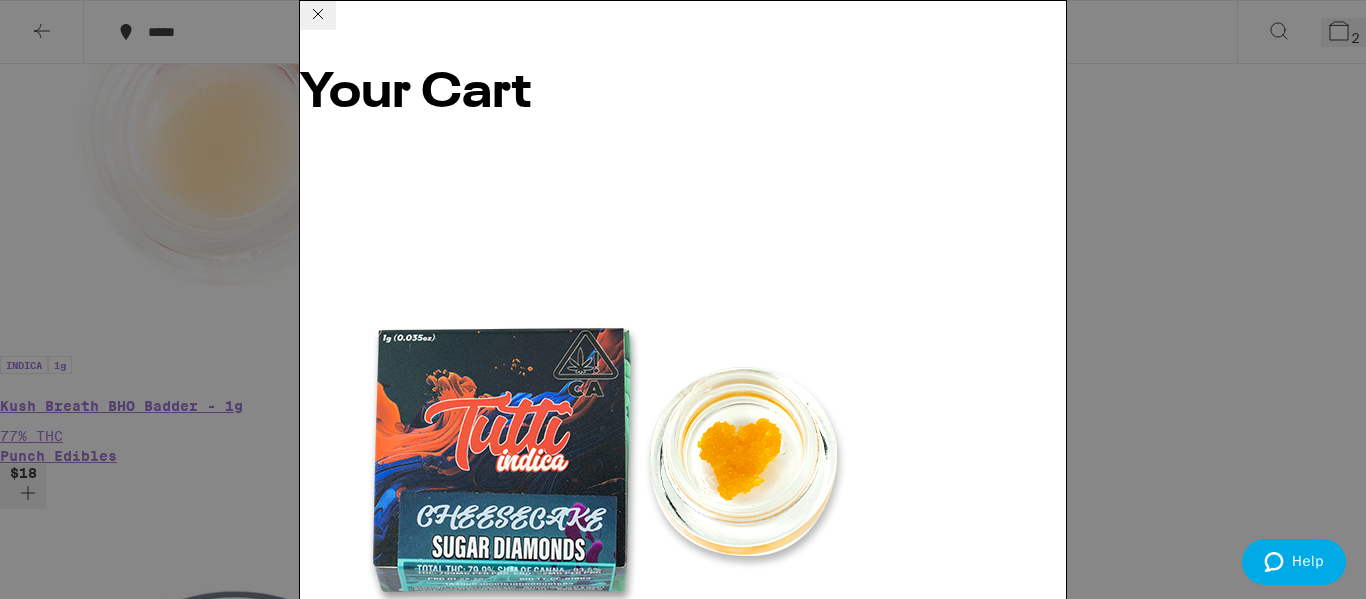 click on "Apply Promo" at bounding box center (355, 9932) 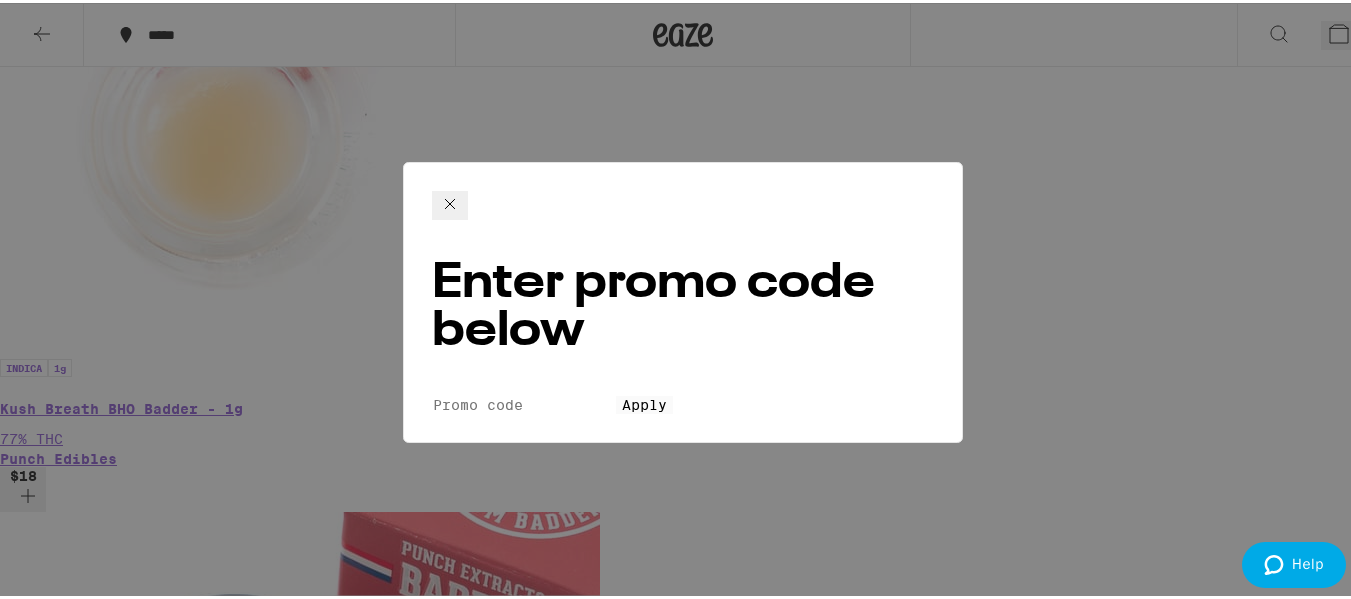 click on "Promo Code" at bounding box center (524, 402) 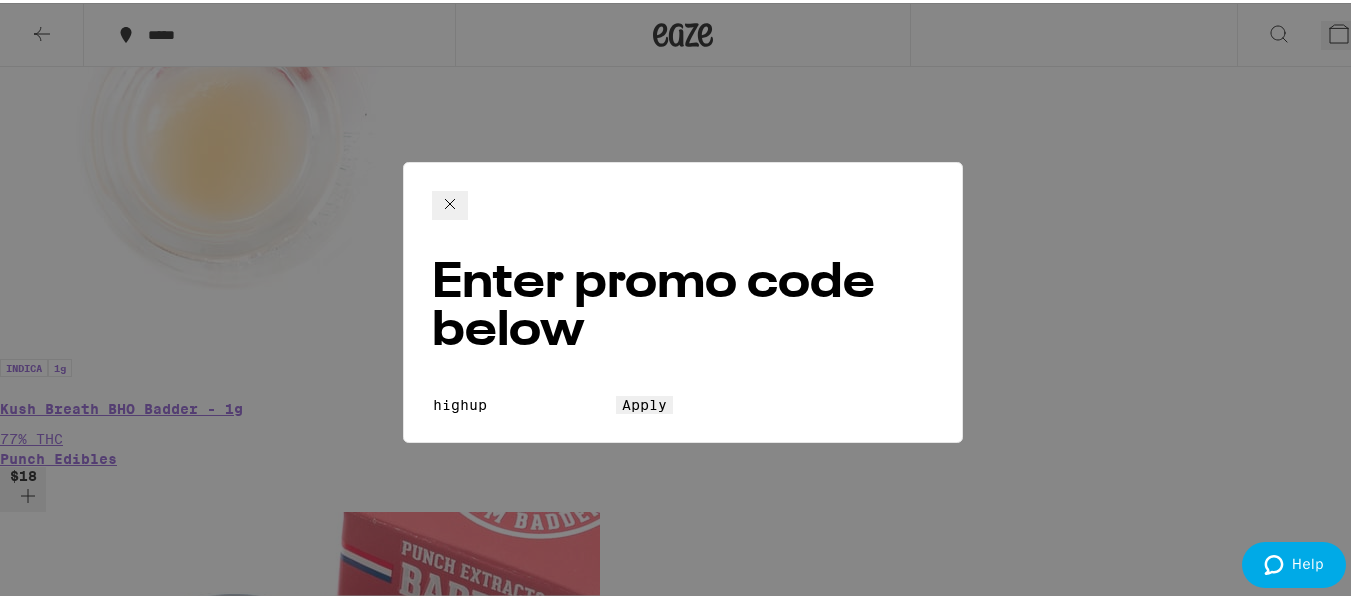 type on "highup" 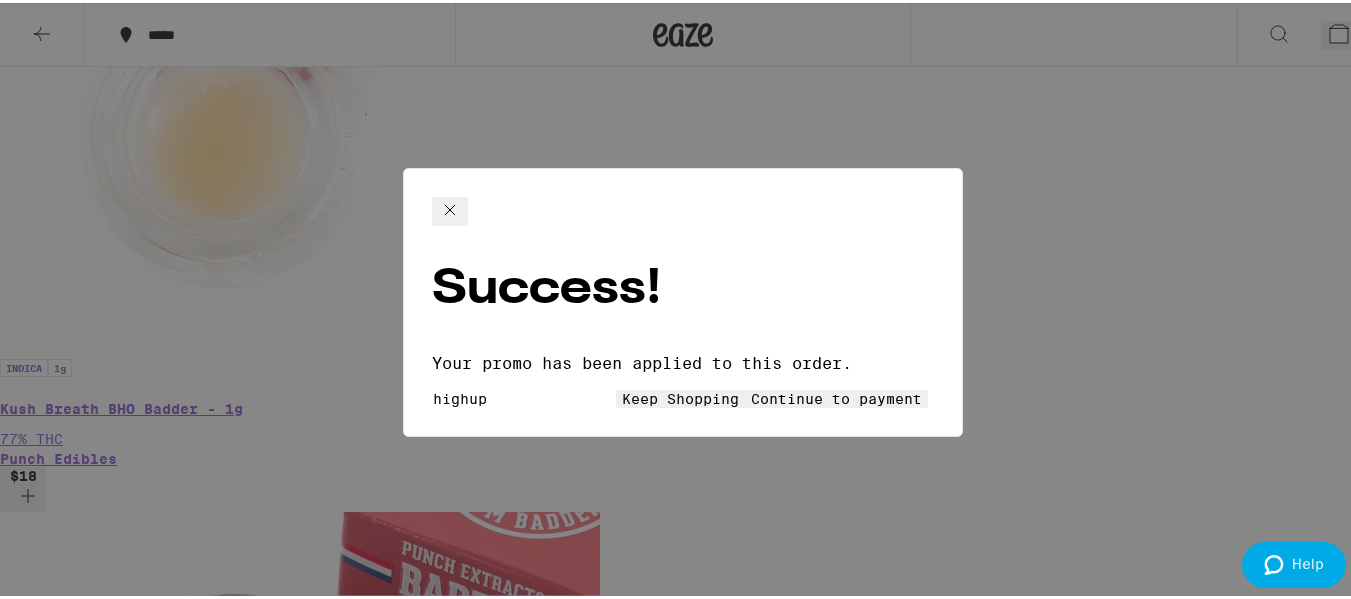 click on "Continue to payment" at bounding box center [836, 396] 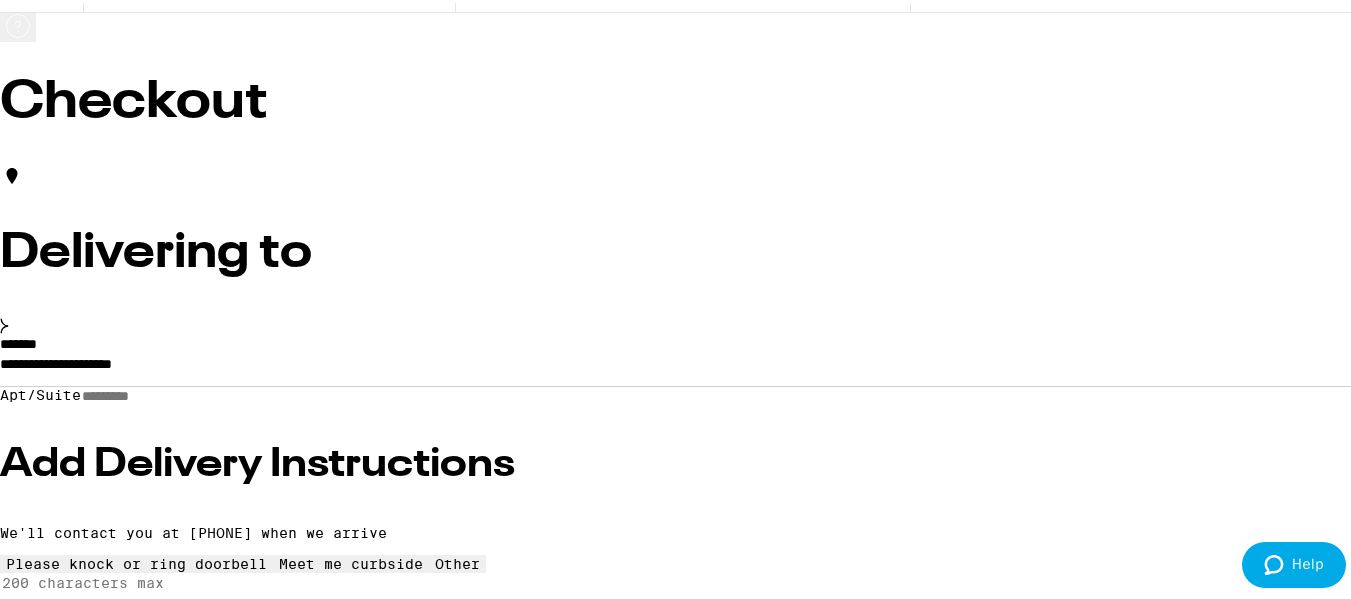 scroll, scrollTop: 69, scrollLeft: 0, axis: vertical 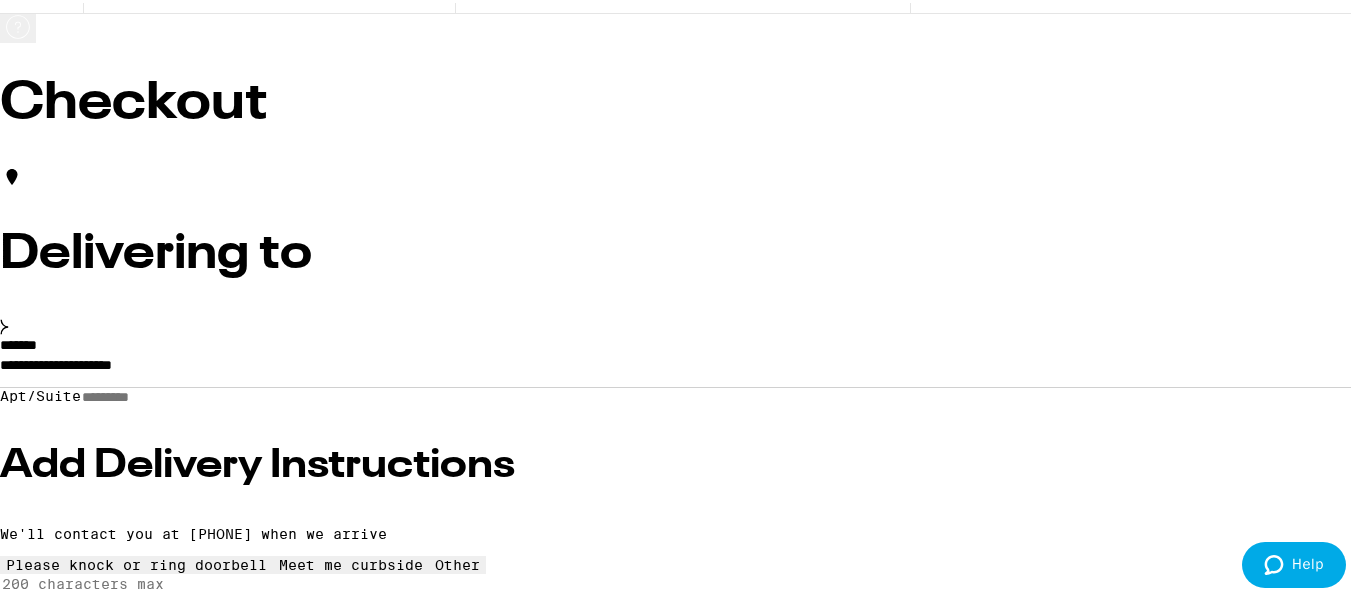 click 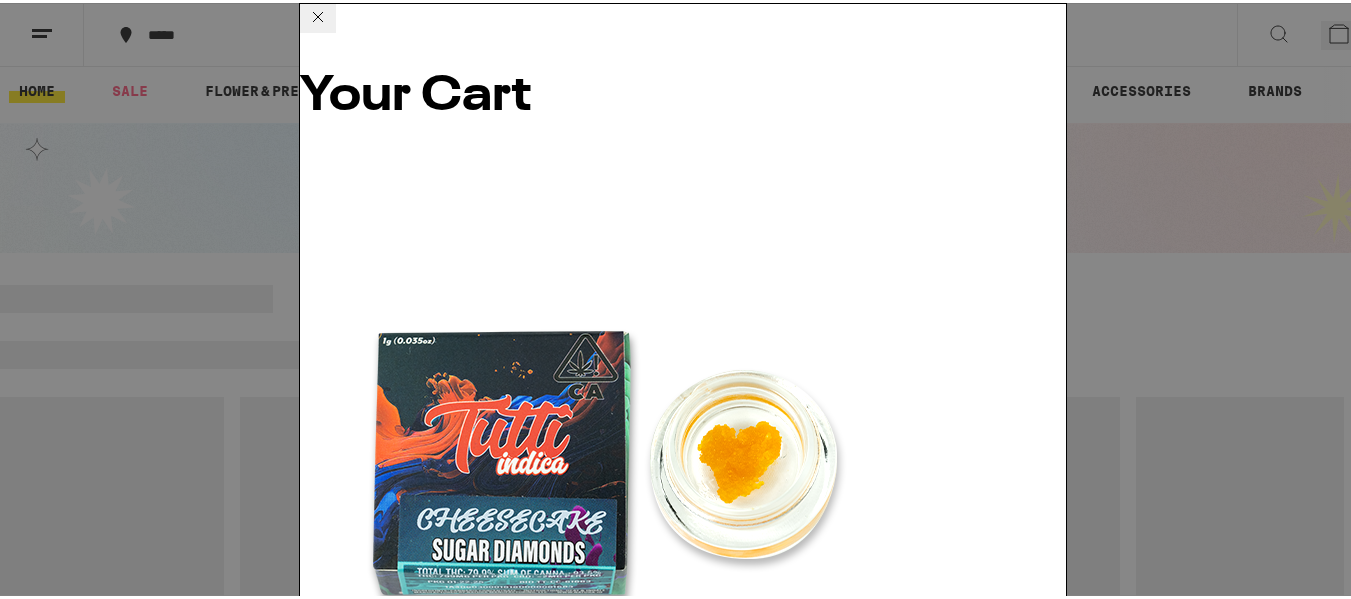 scroll, scrollTop: 0, scrollLeft: 0, axis: both 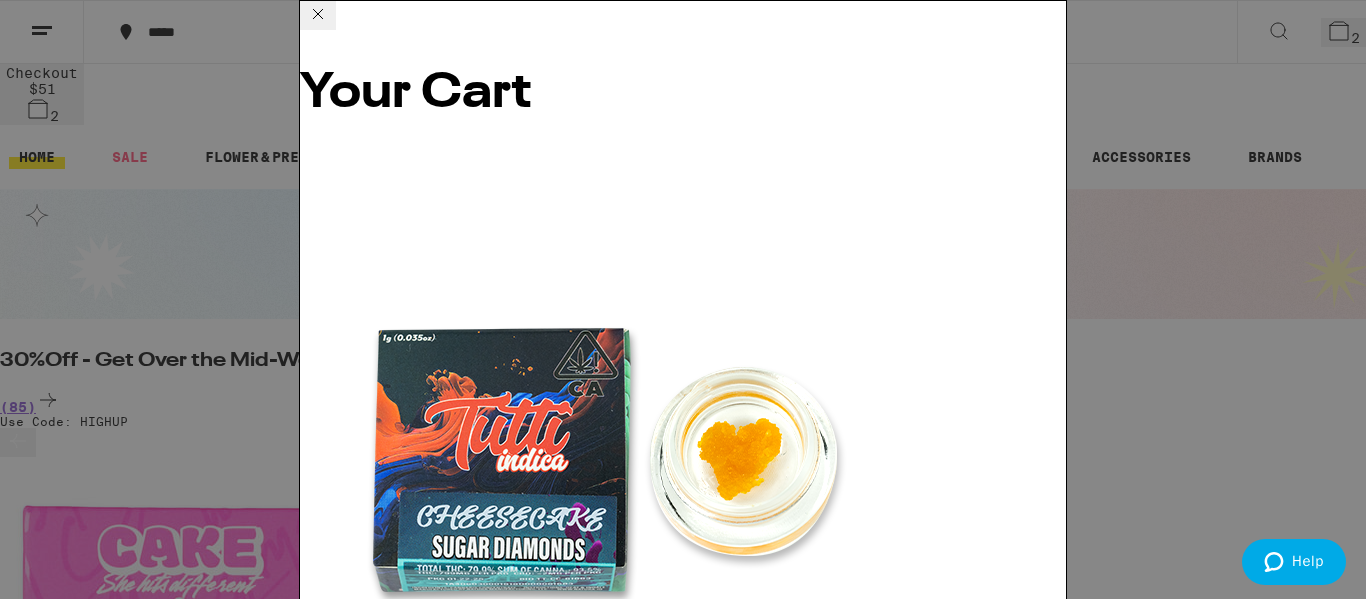 click 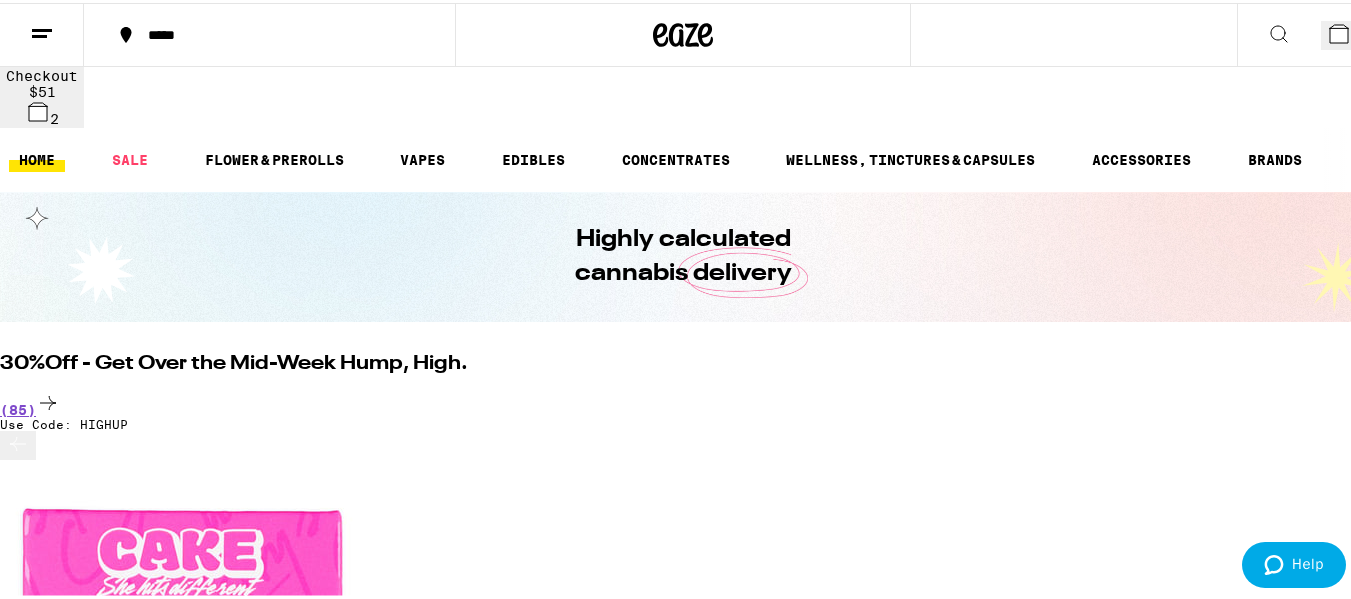 scroll, scrollTop: 0, scrollLeft: 0, axis: both 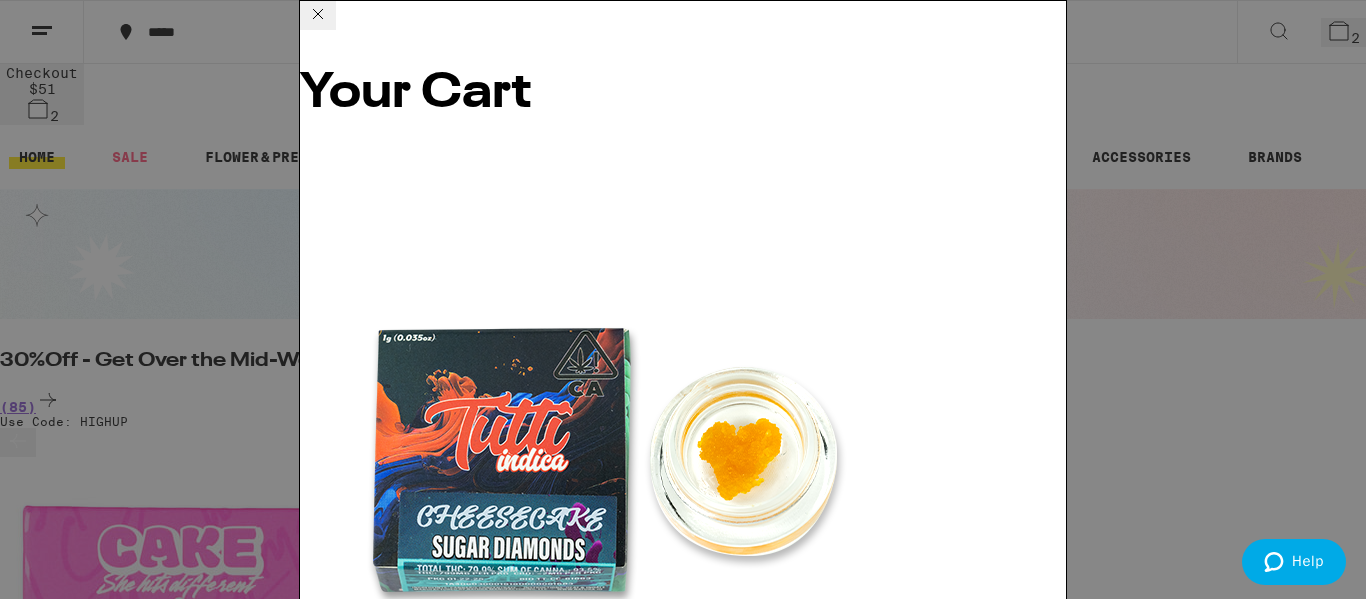 click 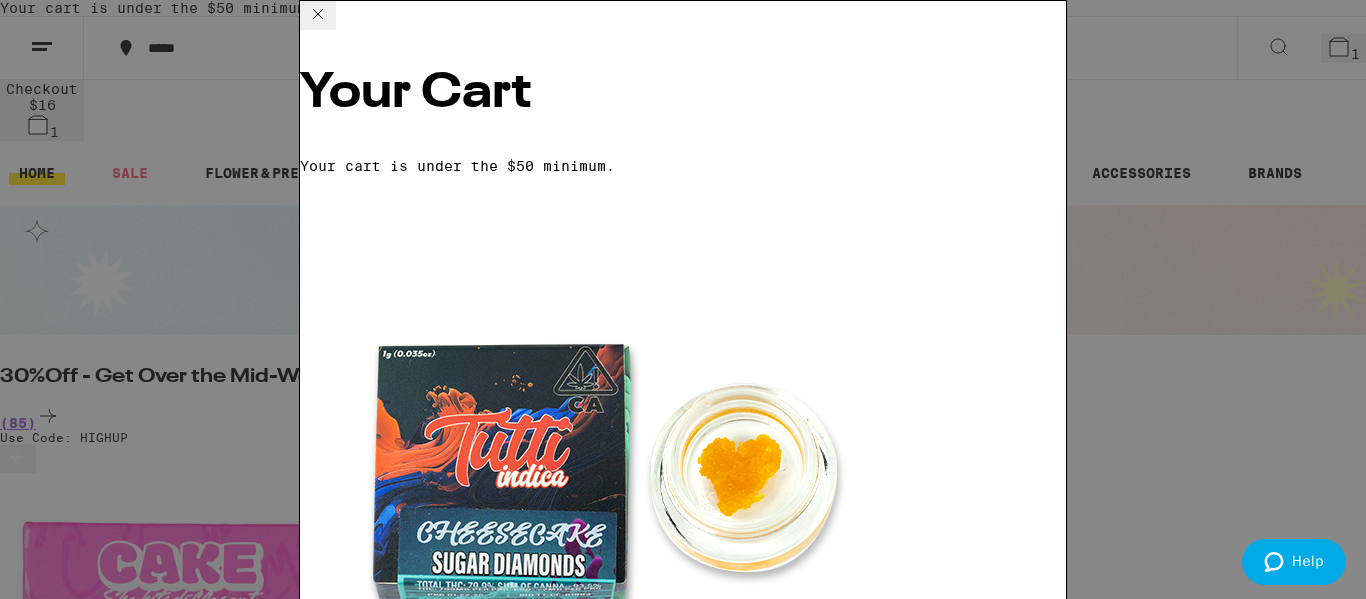 click 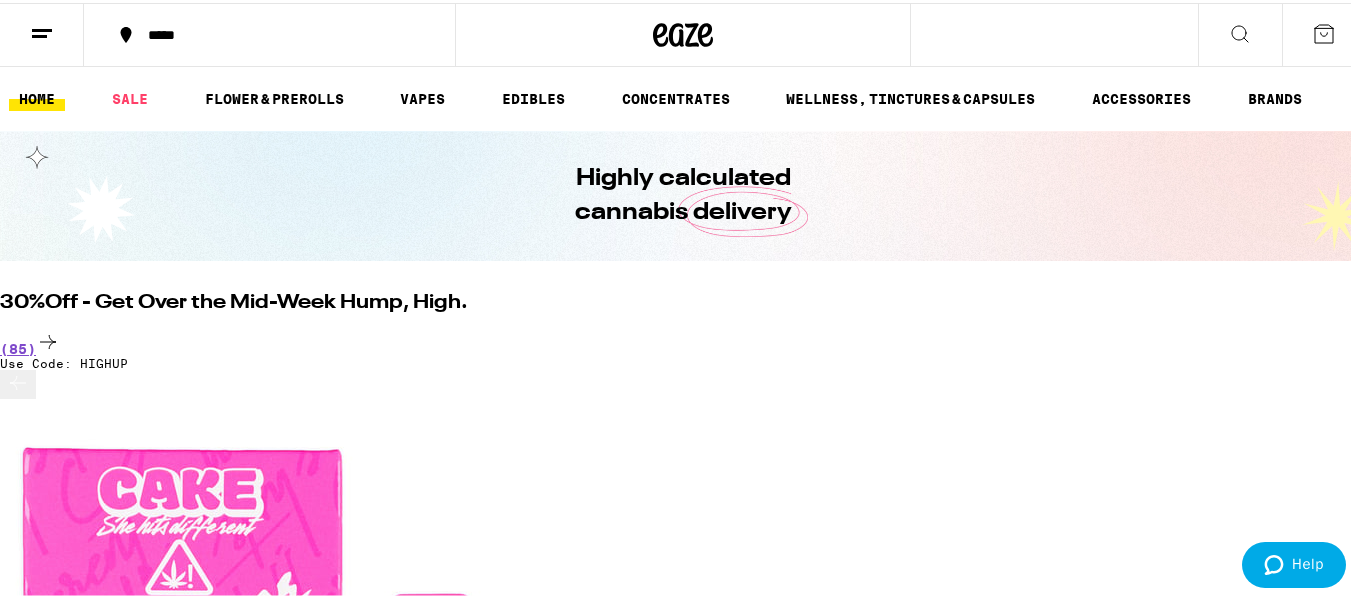scroll, scrollTop: 0, scrollLeft: 0, axis: both 